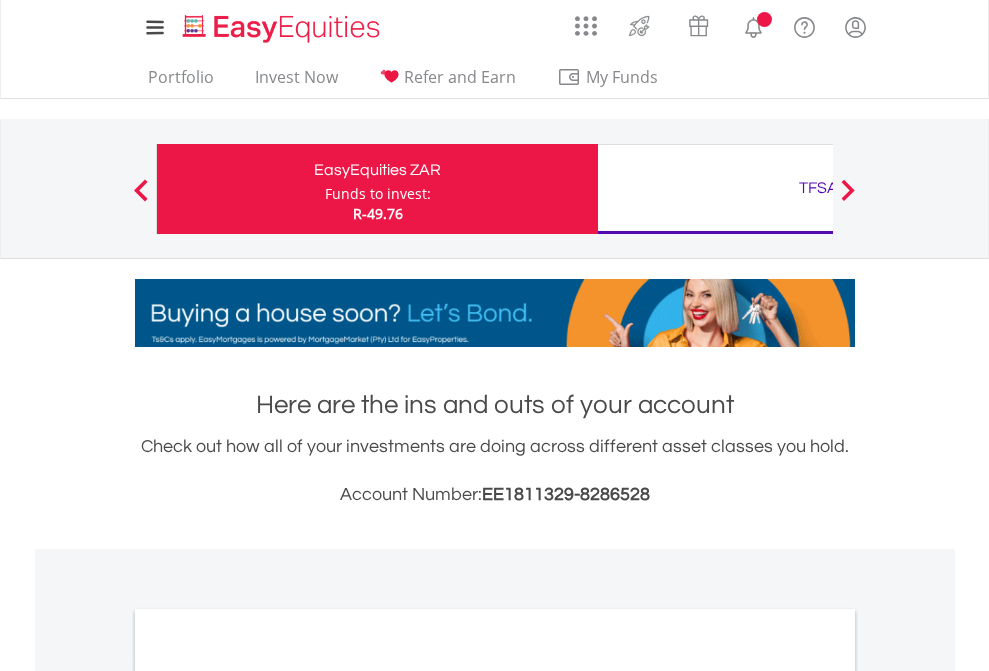 scroll, scrollTop: 0, scrollLeft: 0, axis: both 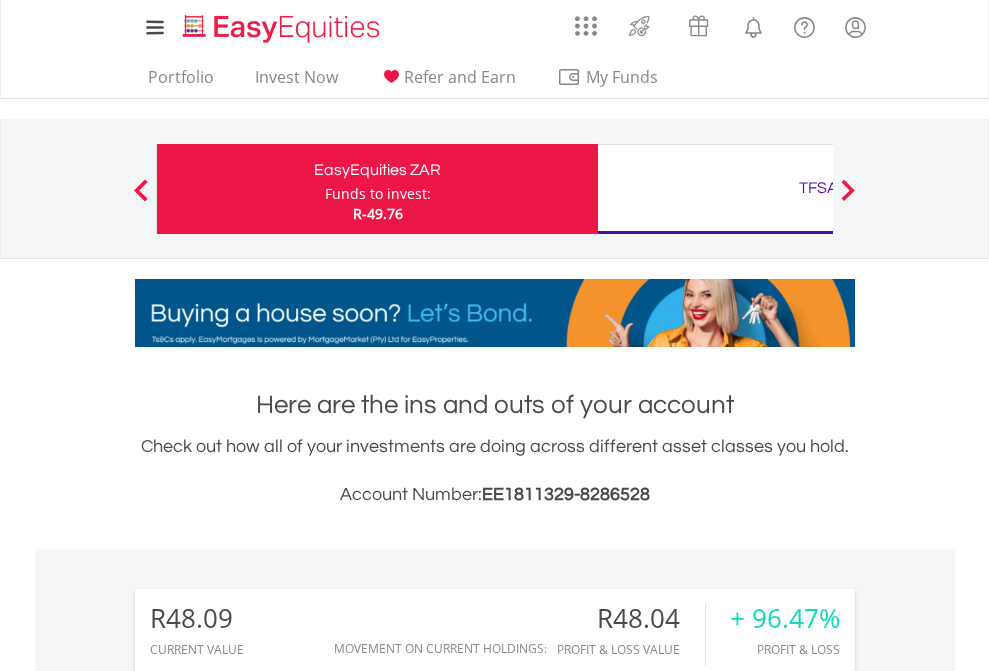 click on "Funds to invest:" at bounding box center (378, 194) 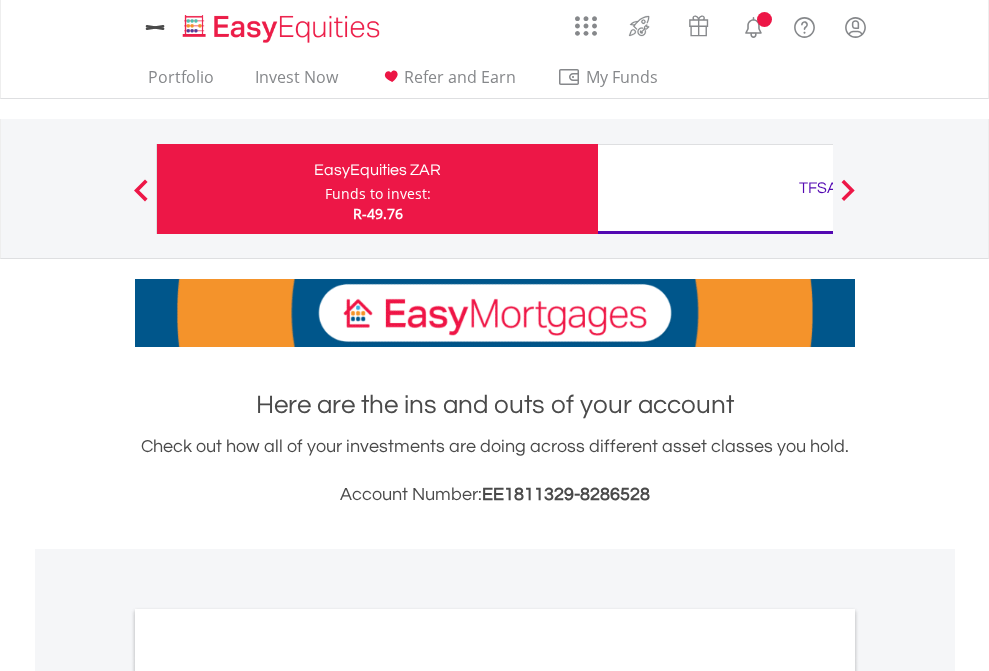 scroll, scrollTop: 0, scrollLeft: 0, axis: both 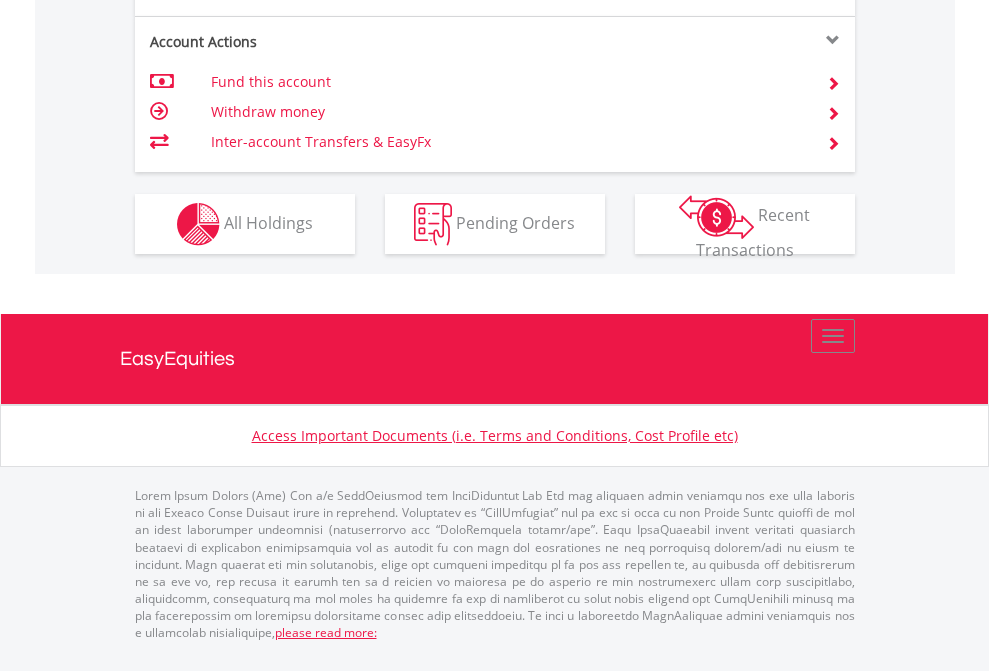 click on "Investment types" at bounding box center [706, -337] 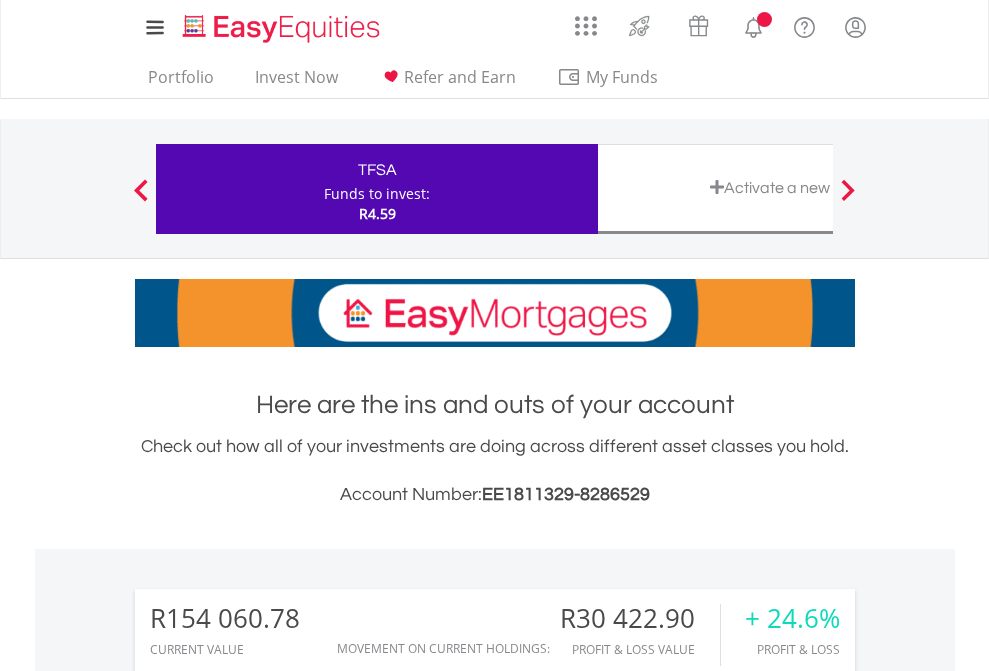 scroll, scrollTop: 0, scrollLeft: 0, axis: both 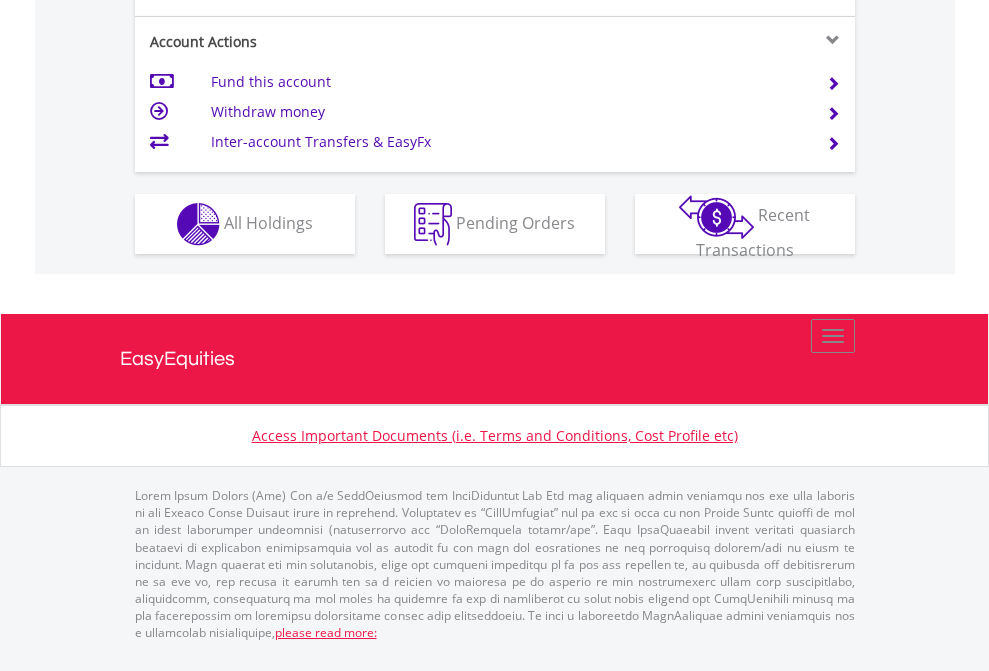 click on "Investment types" at bounding box center [706, -337] 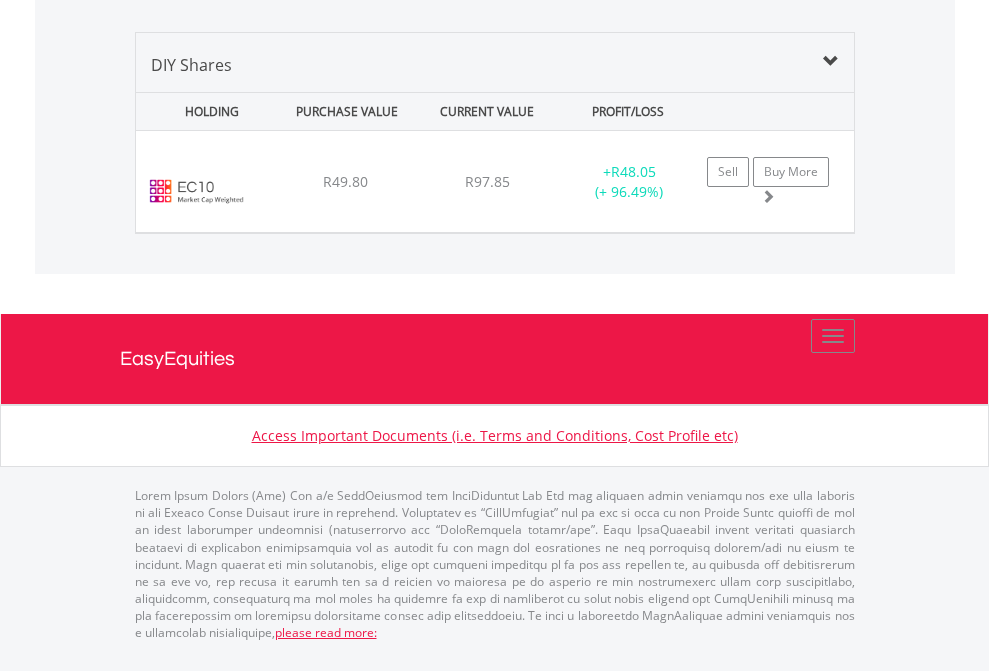 scroll, scrollTop: 1933, scrollLeft: 0, axis: vertical 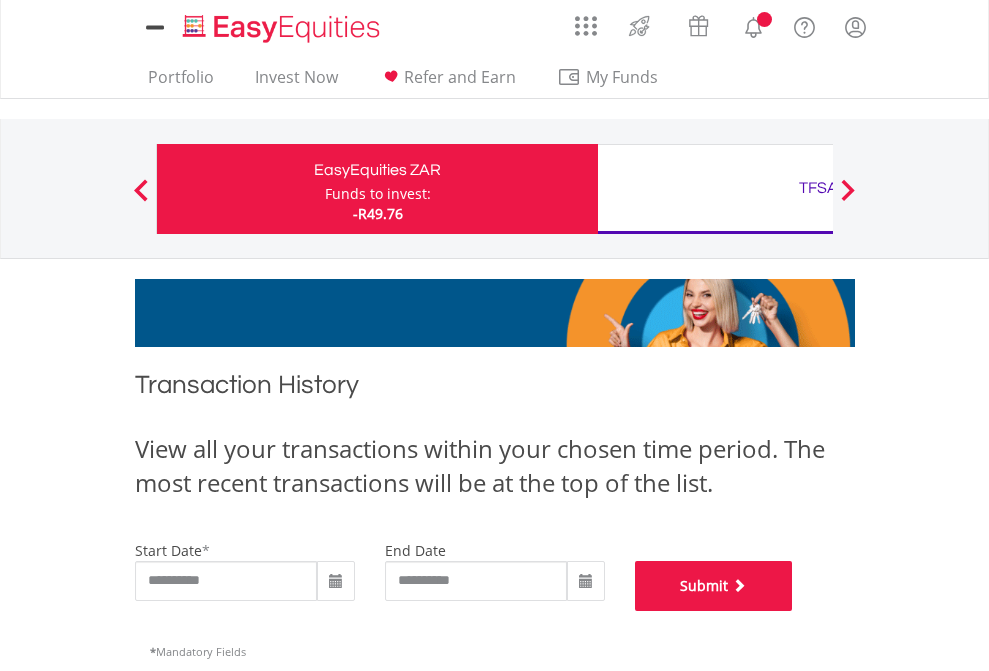 click on "Submit" at bounding box center [714, 586] 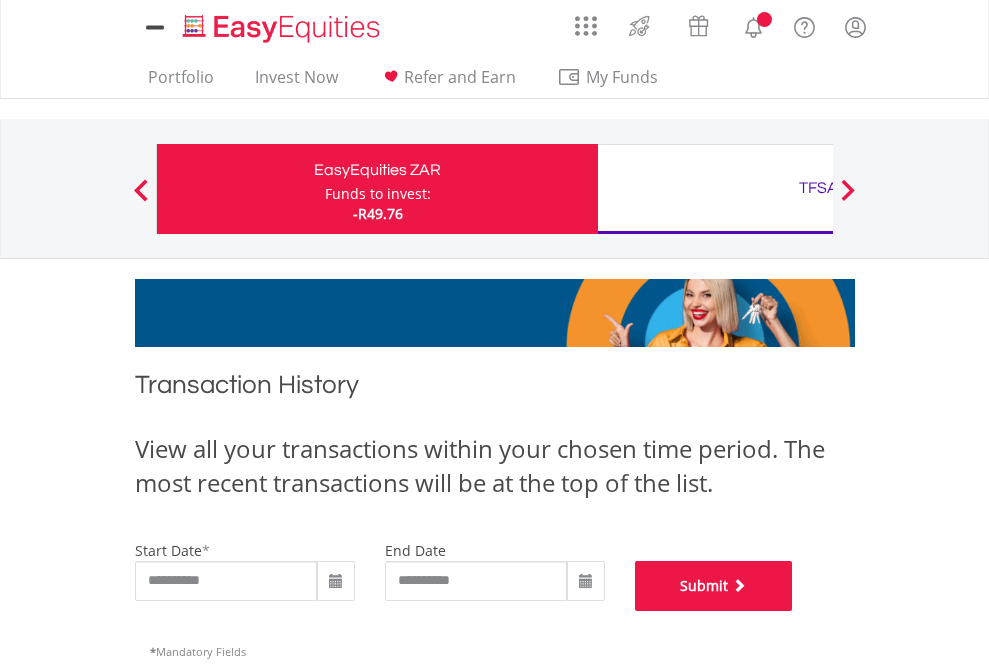 scroll, scrollTop: 811, scrollLeft: 0, axis: vertical 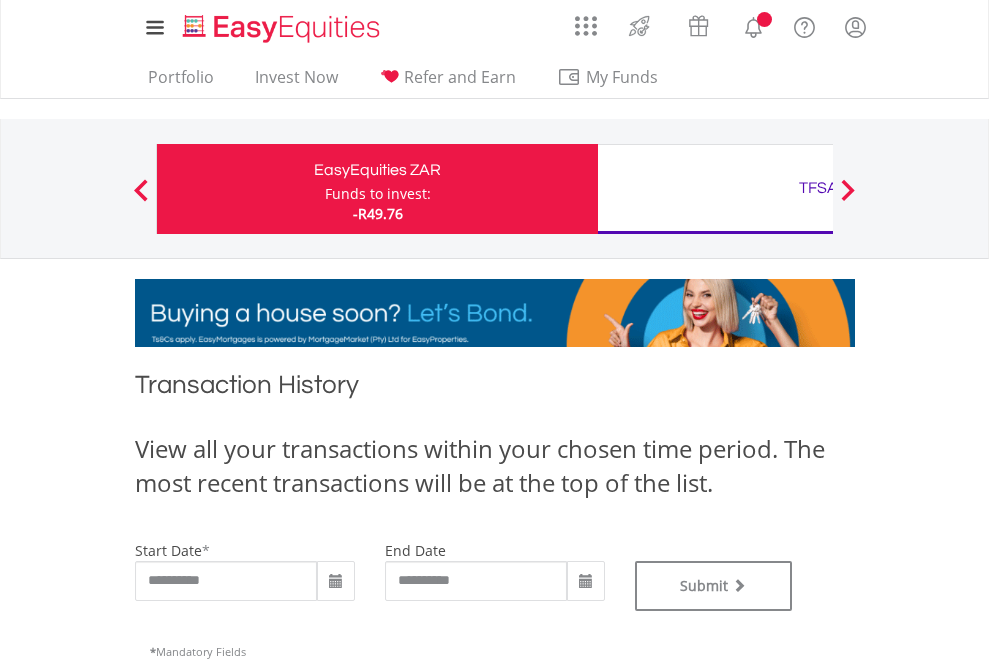 click on "TFSA" at bounding box center (818, 188) 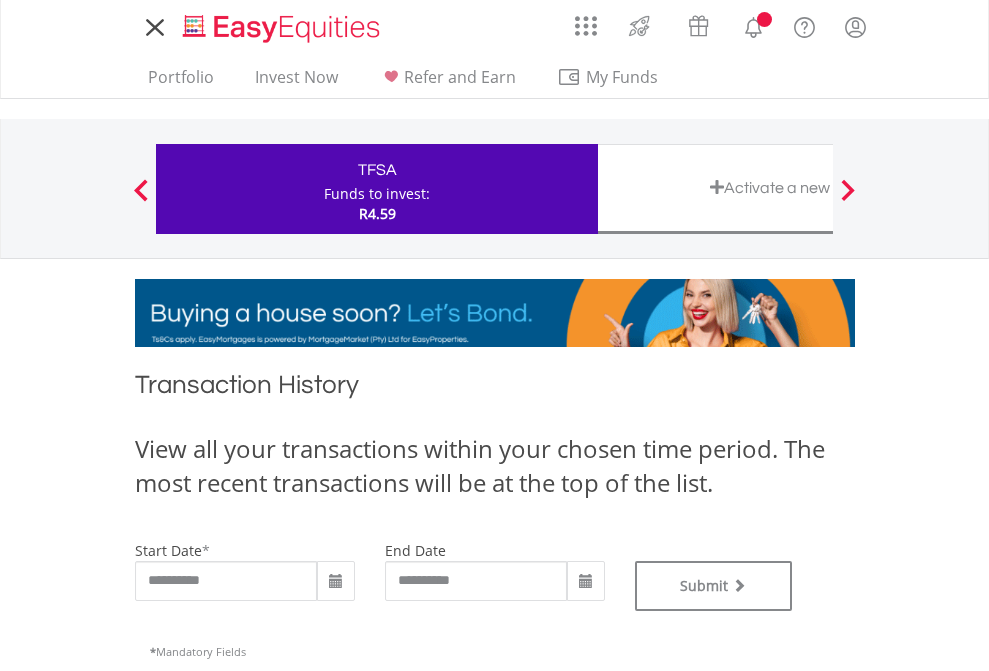 scroll, scrollTop: 0, scrollLeft: 0, axis: both 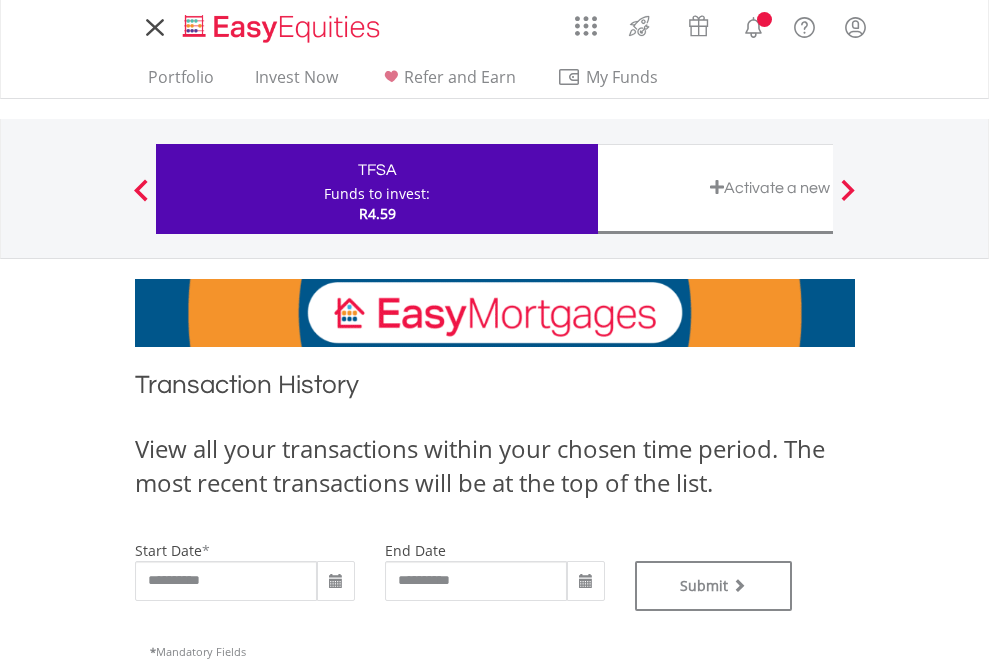 type on "**********" 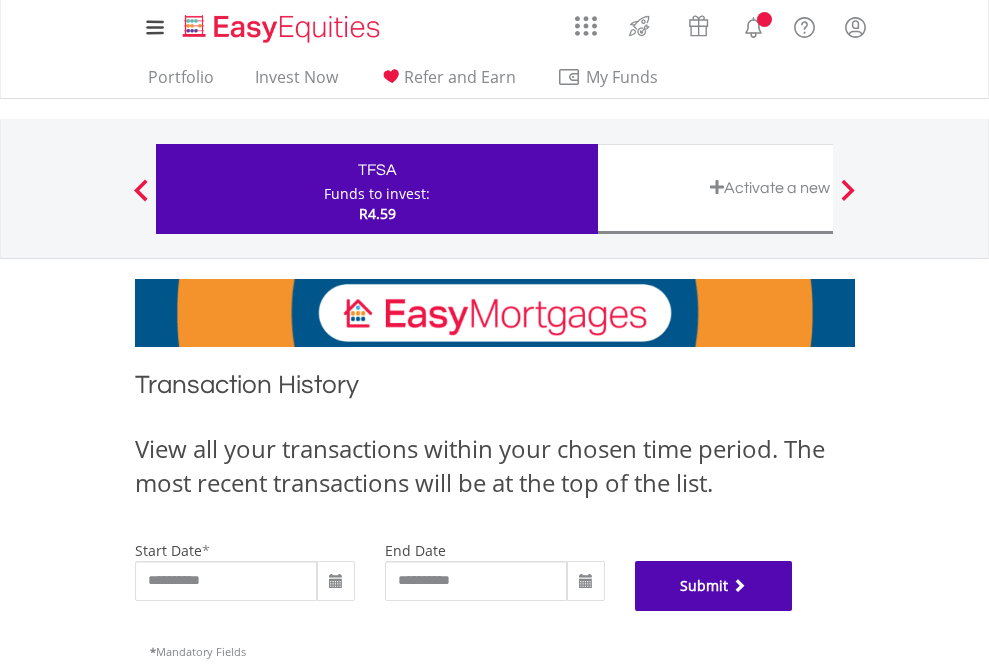 click on "Submit" at bounding box center [714, 586] 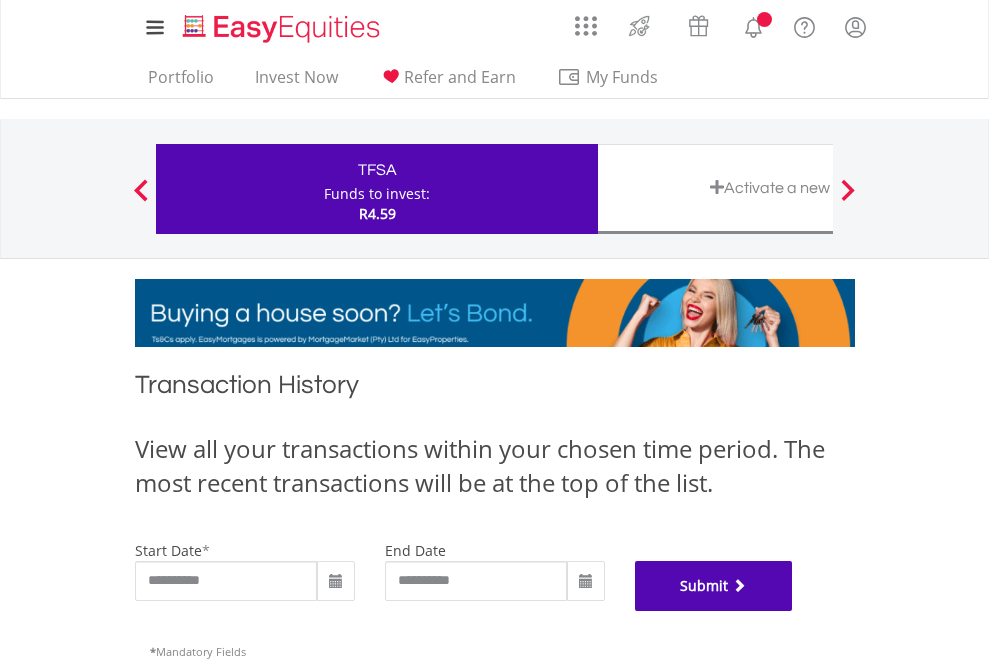 scroll, scrollTop: 811, scrollLeft: 0, axis: vertical 